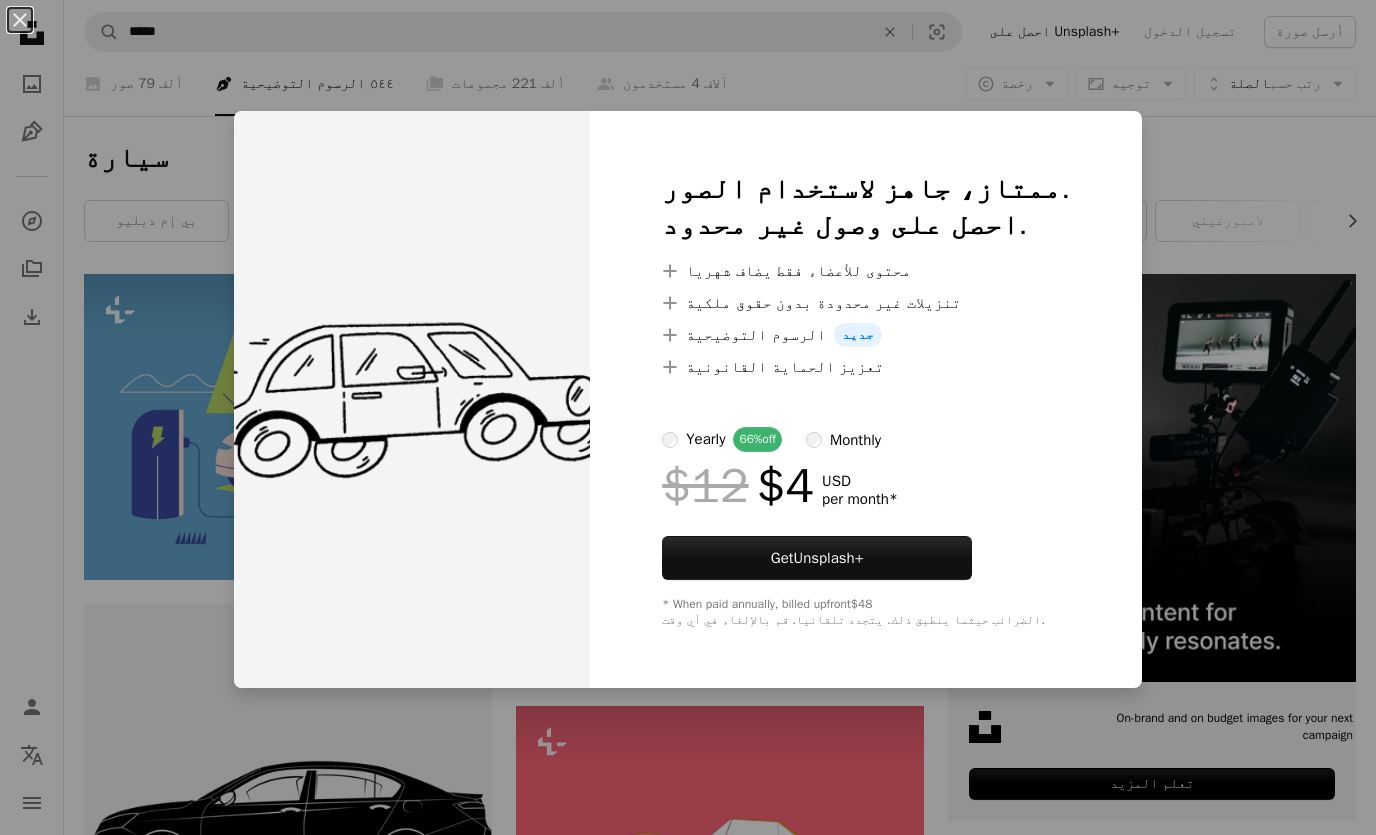 scroll, scrollTop: 590, scrollLeft: 1, axis: both 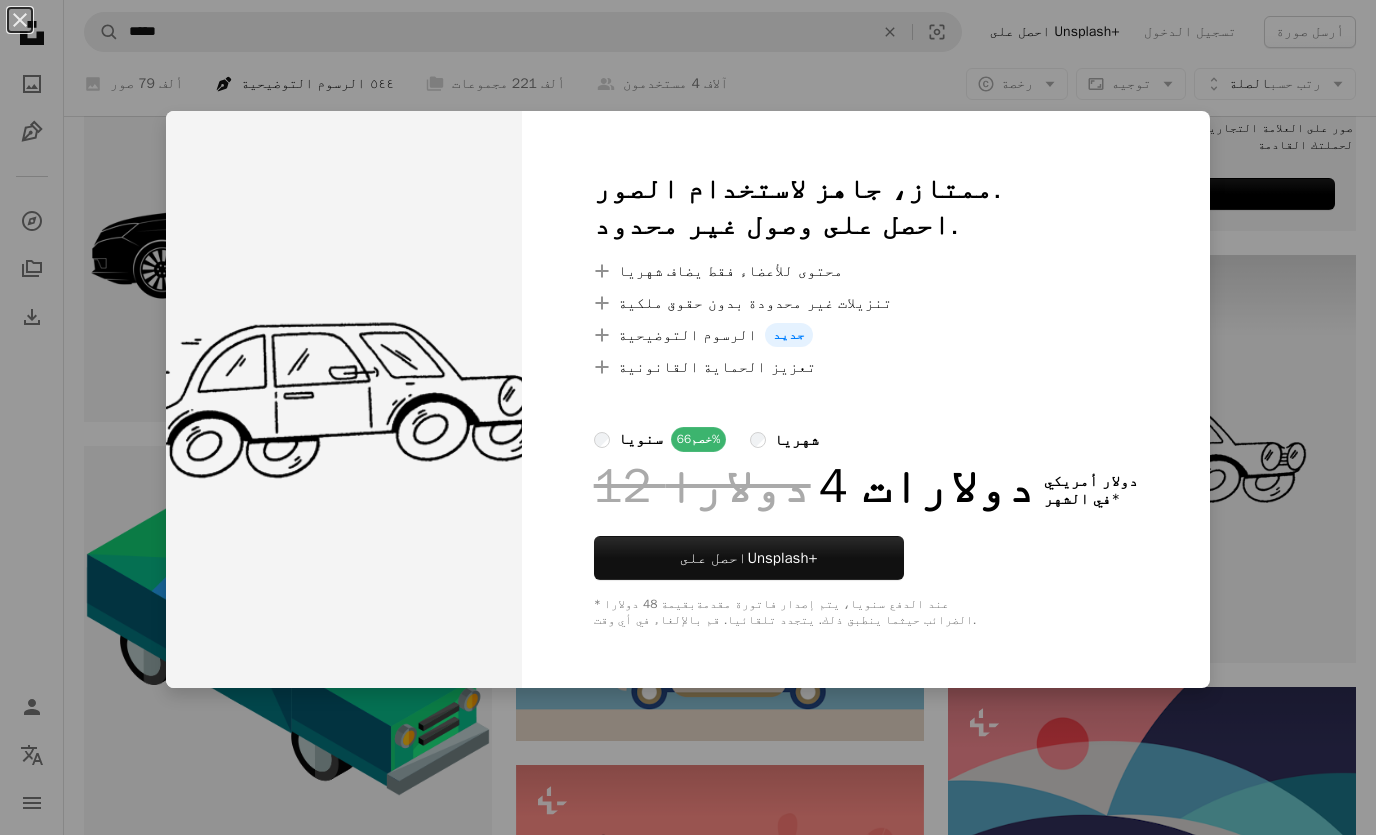 click on "An X shape ممتاز، جاهز لاستخدام الصور. احصل على وصول غير محدود. A plus sign محتوى للأعضاء فقط يضاف شهريا A plus sign تنزيلات غير محدودة بدون حقوق ملكية A plus sign الرسوم التوضيحية جديد A plus sign تعزيز الحماية القانونية سنويا خصم  66% شهريا 12 دولارا   4 دولارات دولار أمريكي في الشهر * احصل على  Unsplash+ * عند الدفع سنويا، يتم إصدار فاتورة مقدمة  بقيمة 48 دولارا الضرائب حيثما ينطبق ذلك. يتجدد تلقائيا. قم بالإلغاء في أي وقت." at bounding box center [688, 417] 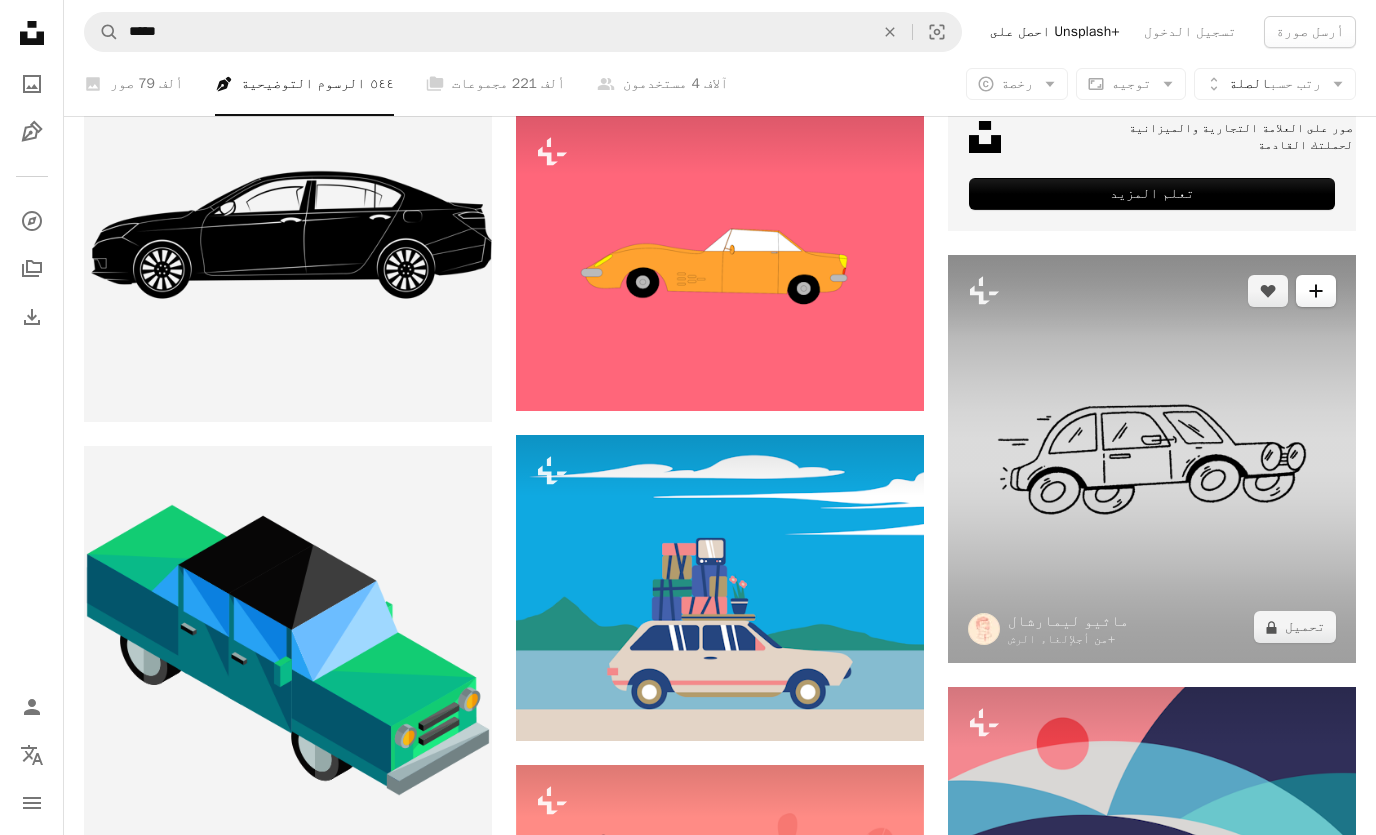 click on "A plus sign" 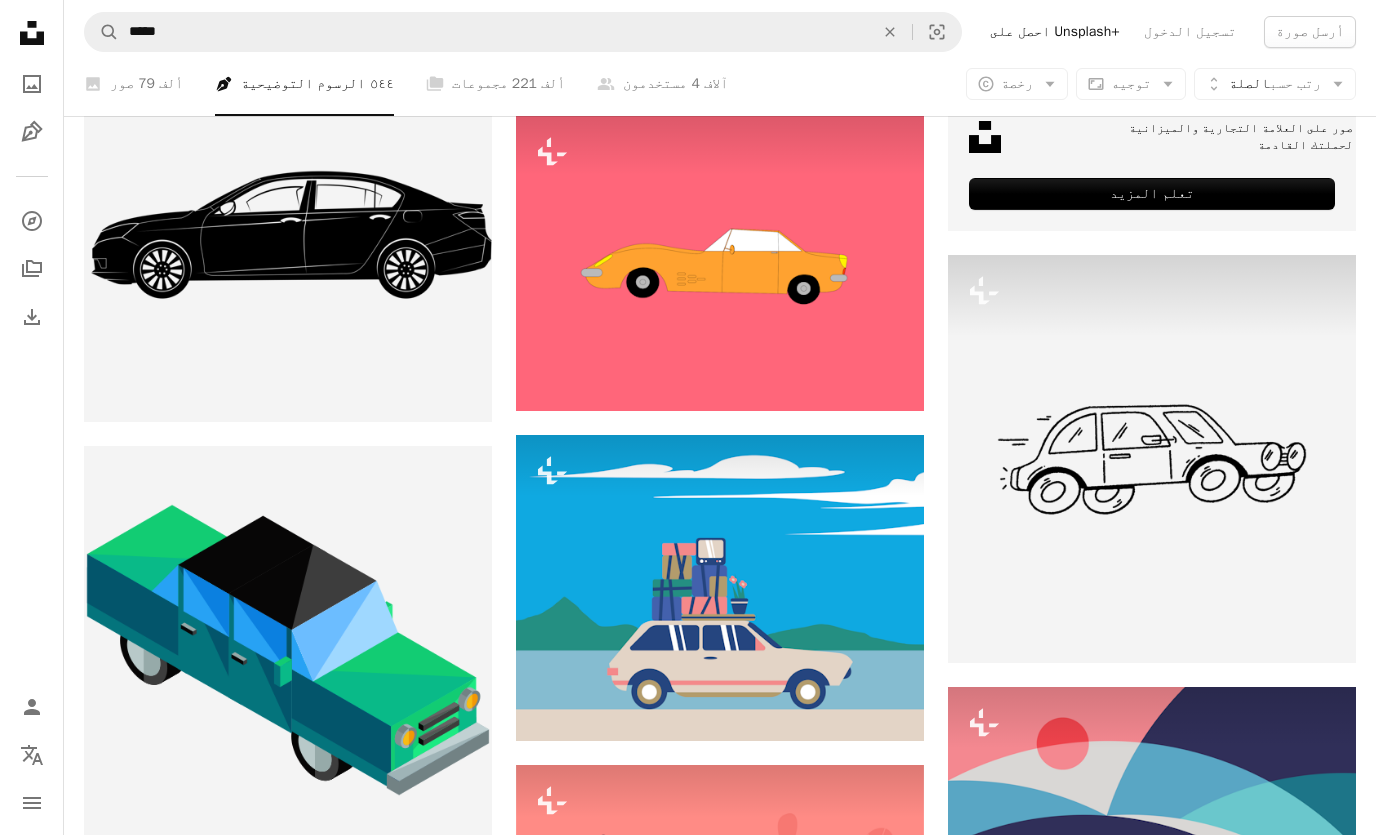 type on "**********" 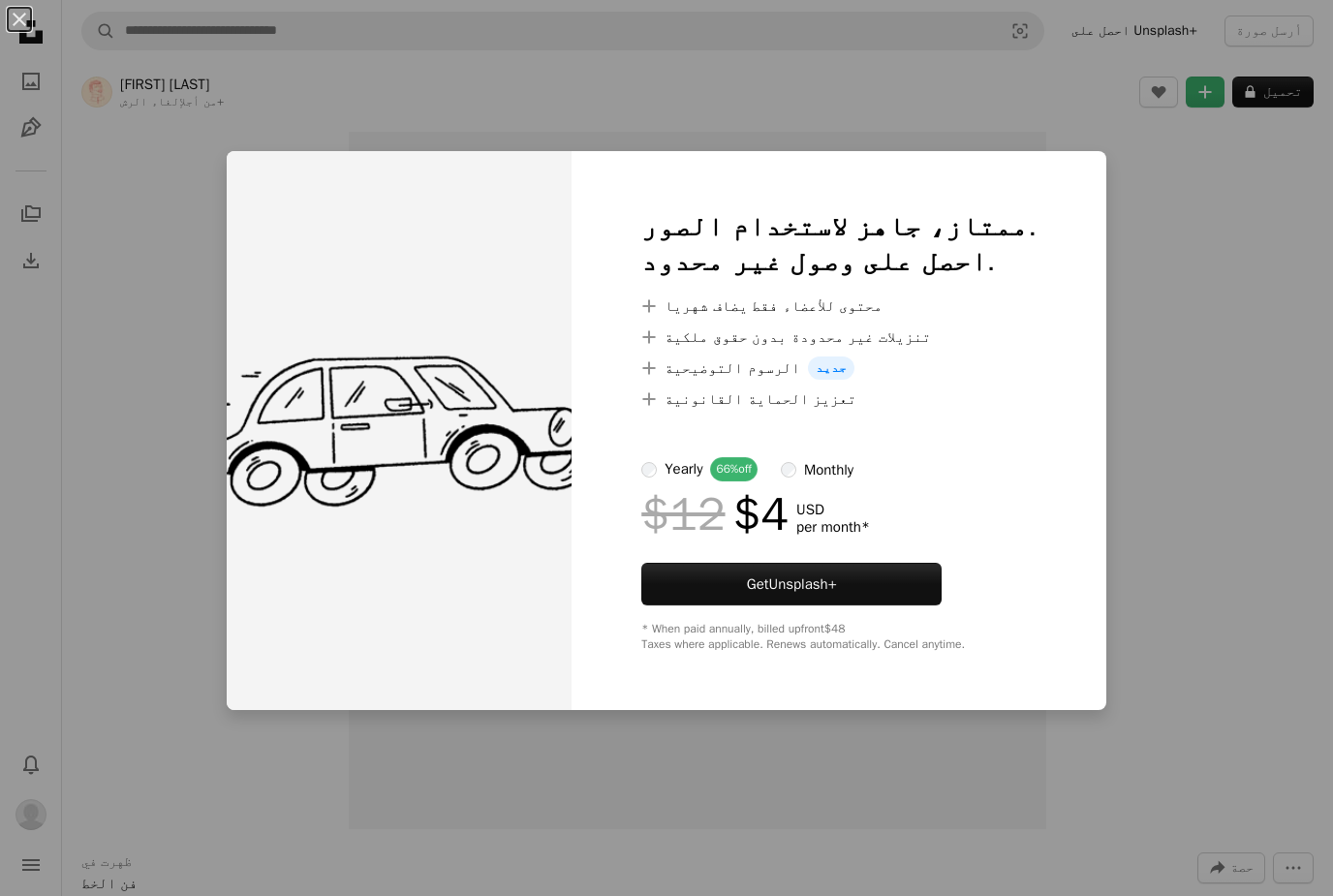 scroll, scrollTop: 0, scrollLeft: 0, axis: both 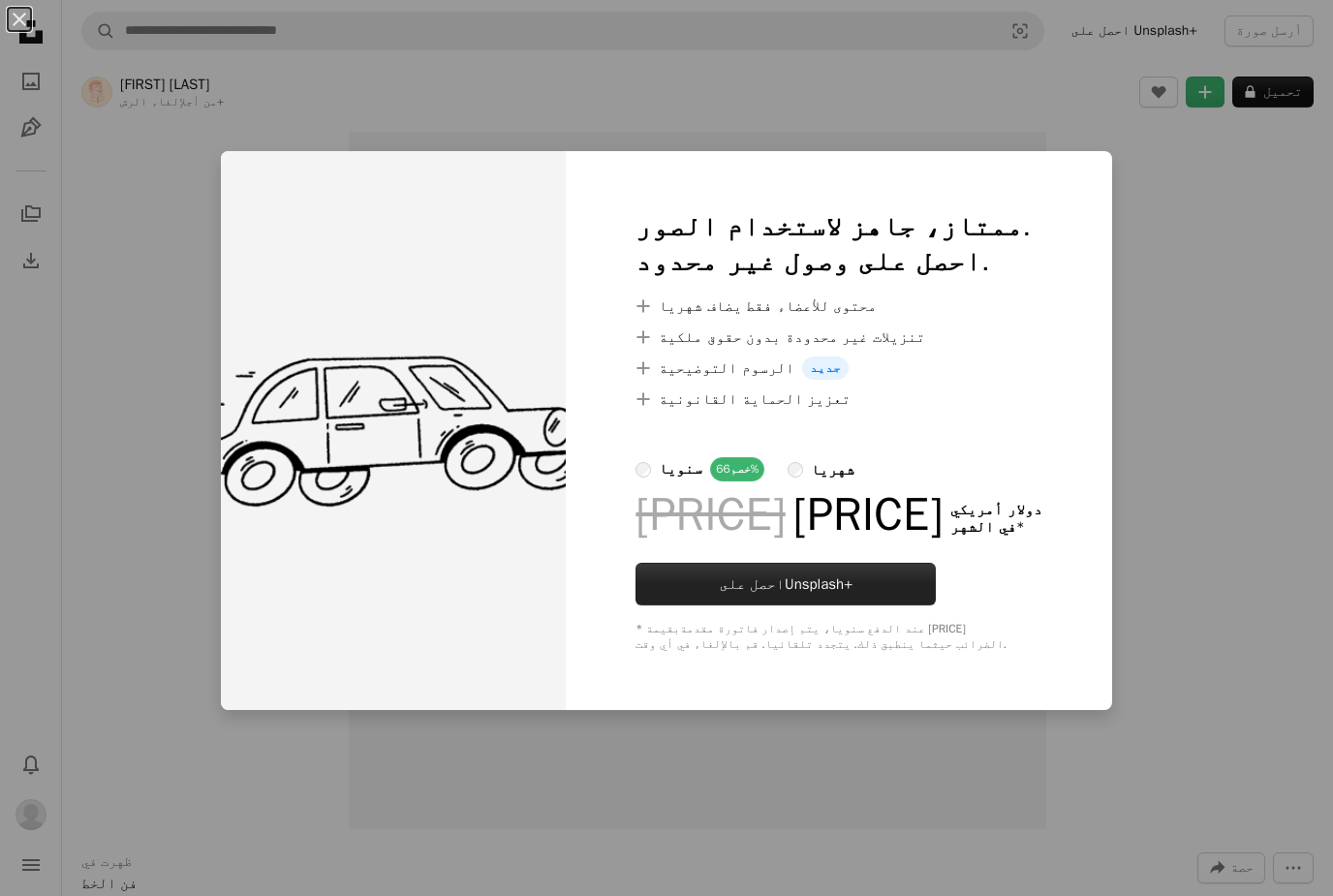 click on "احصل على  Unsplash+" at bounding box center [786, 584] 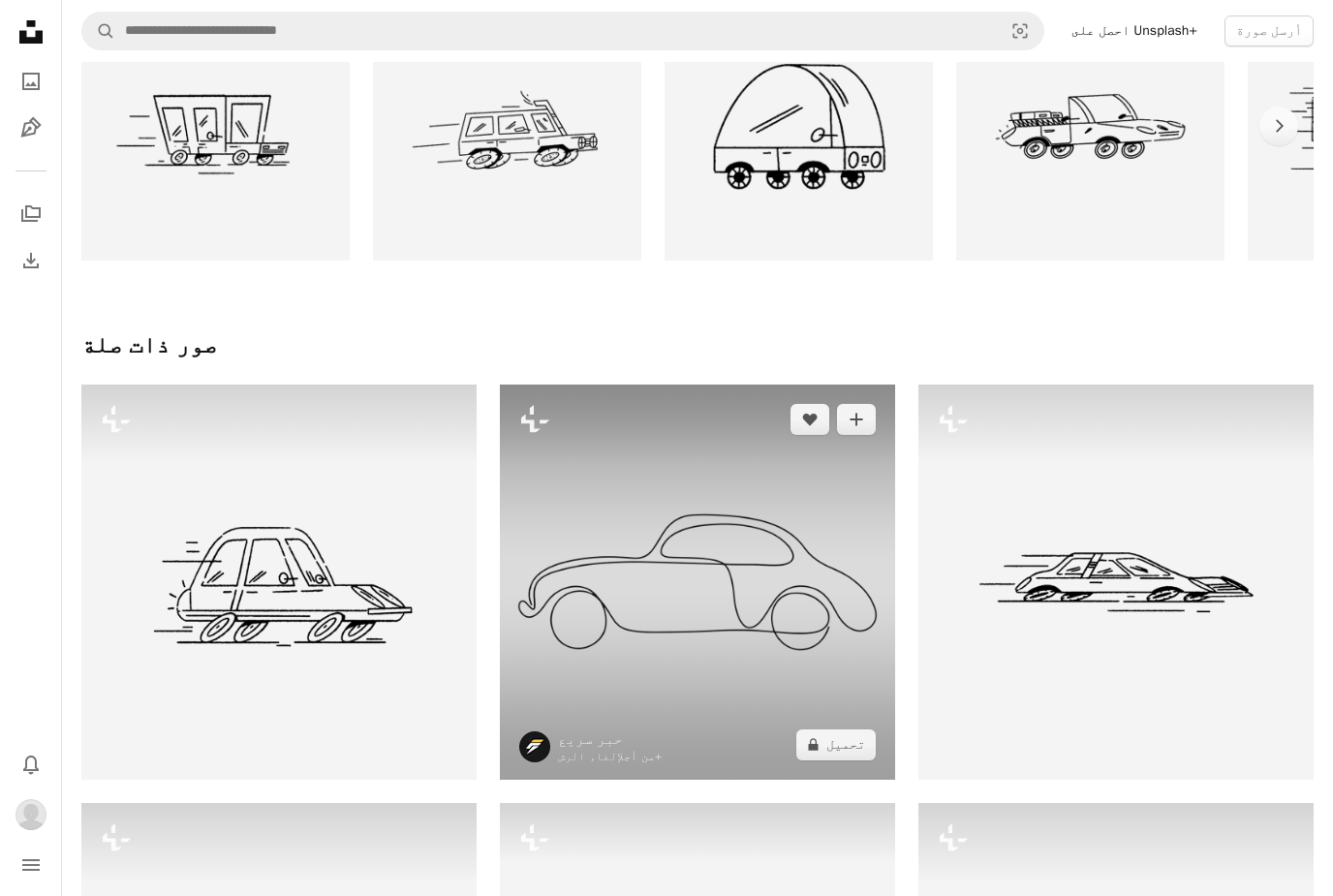 scroll, scrollTop: 1160, scrollLeft: 0, axis: vertical 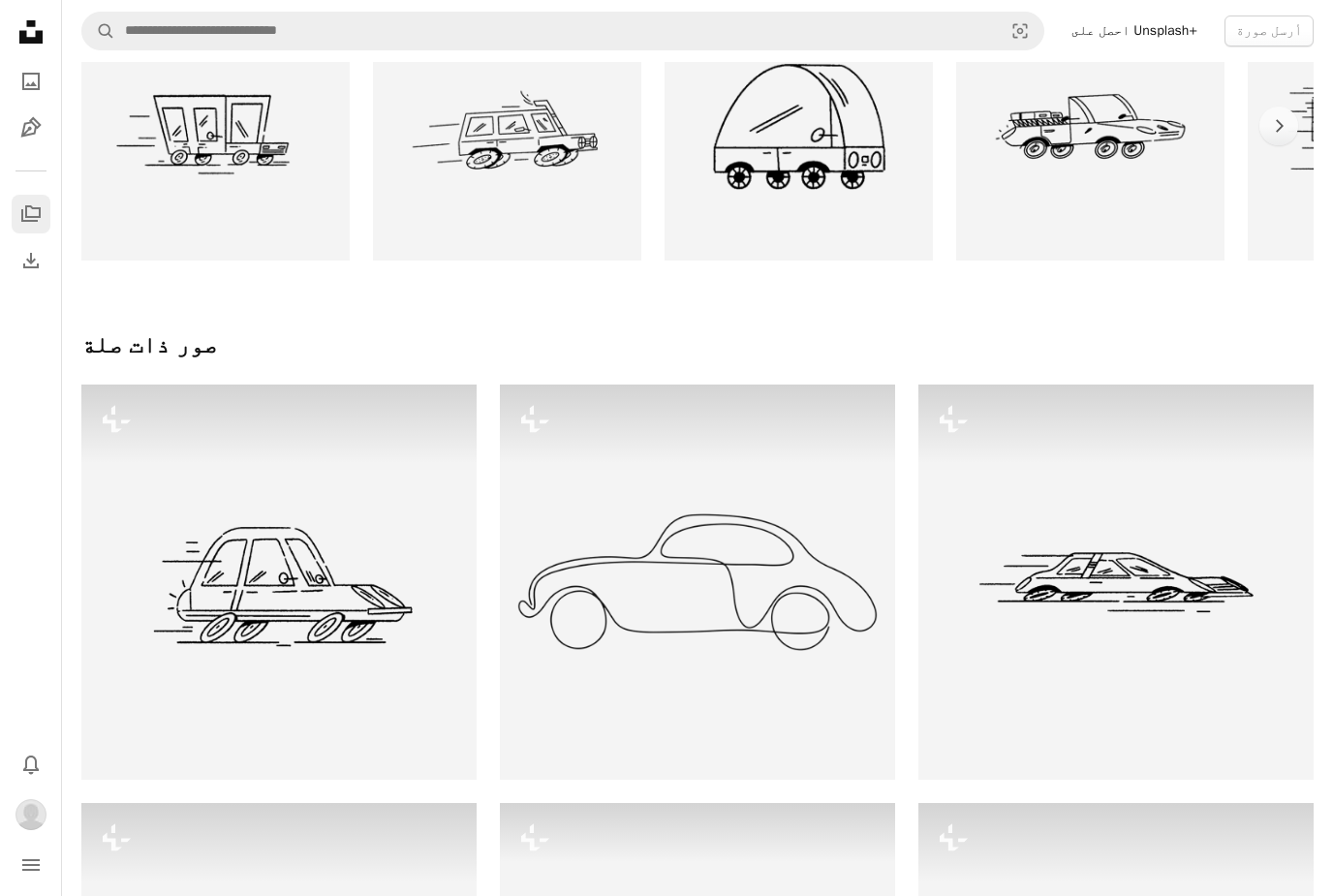 click on "A stack of folders" at bounding box center (31, 214) 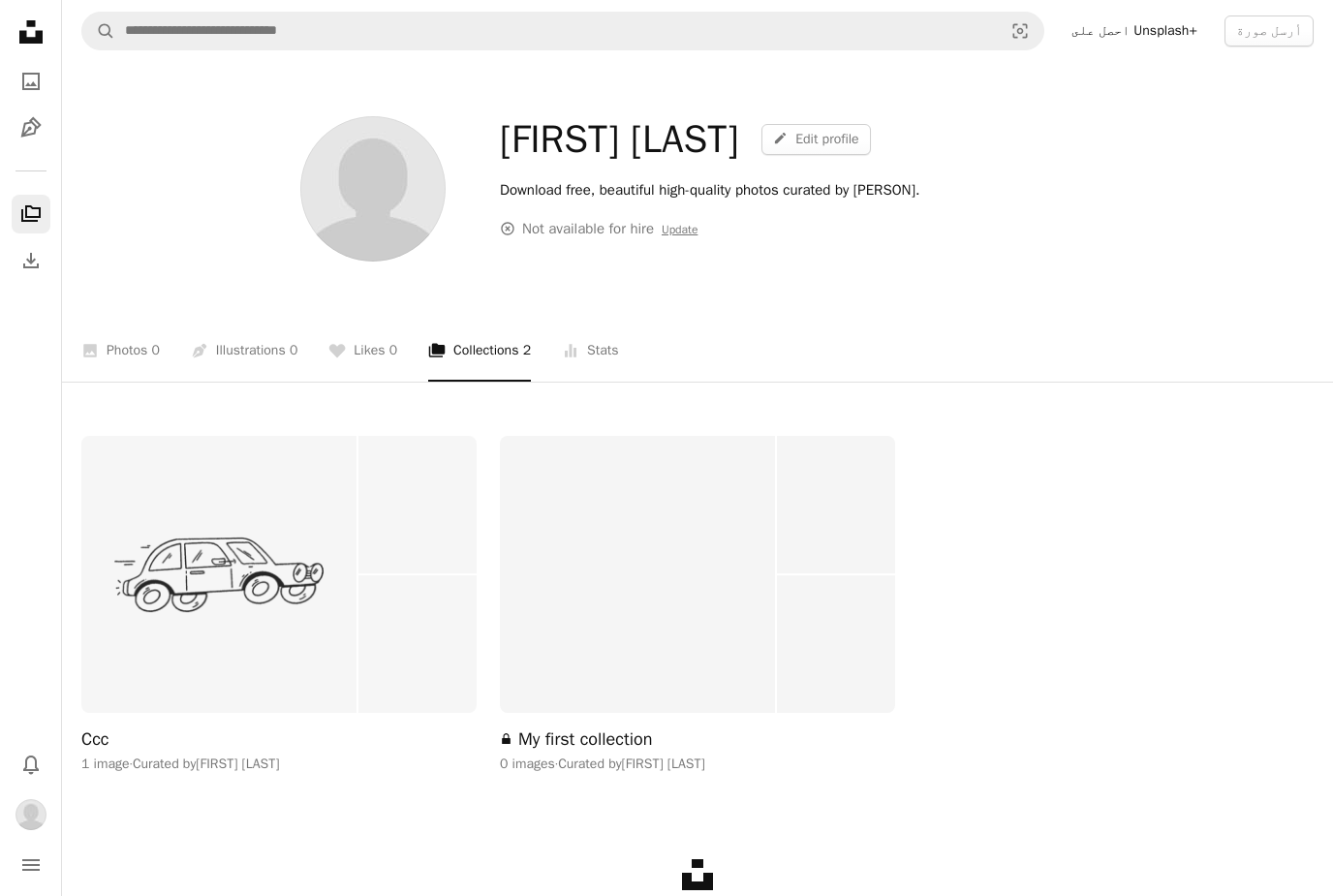 click at bounding box center (219, 574) 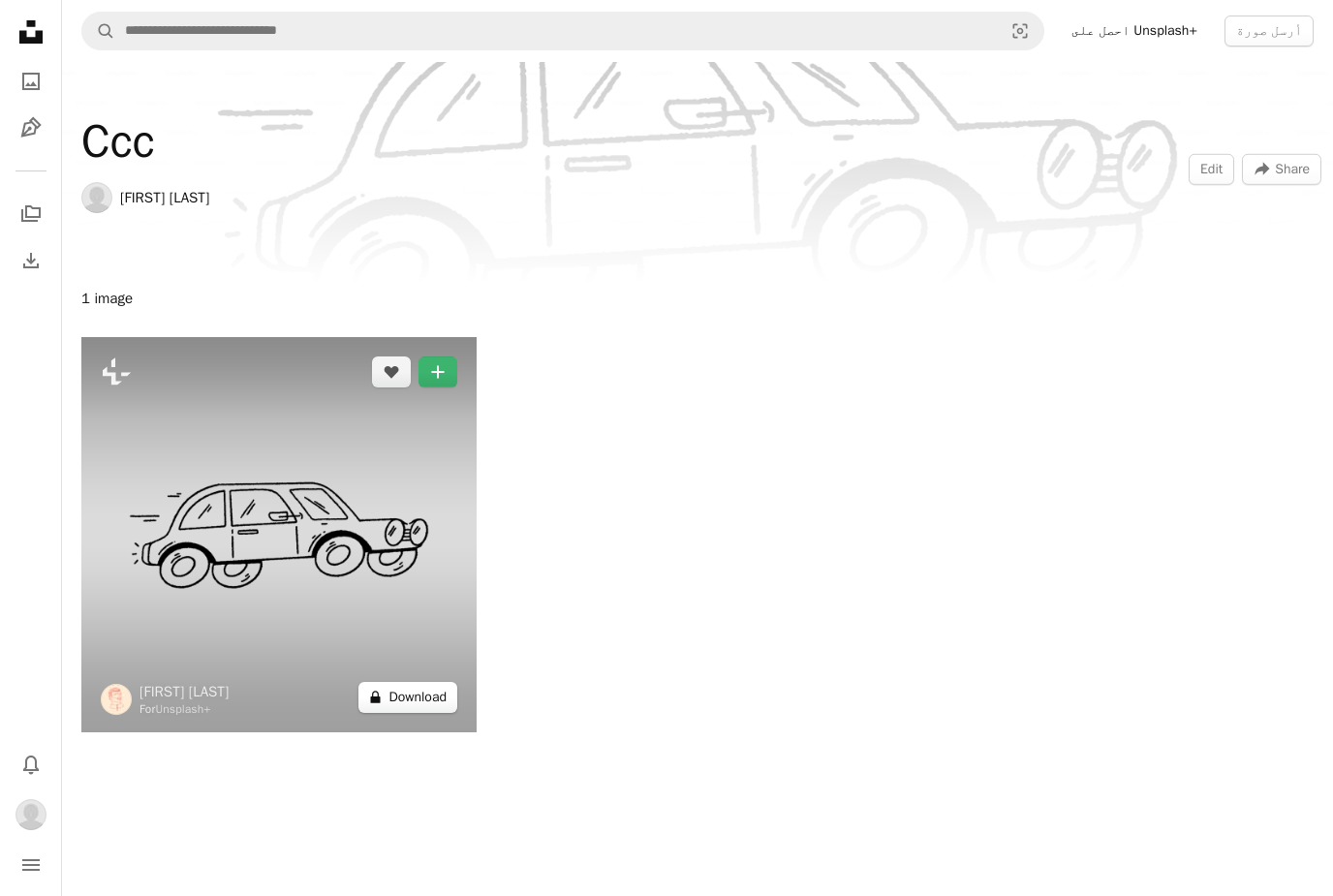 click on "A lock Download" at bounding box center [408, 697] 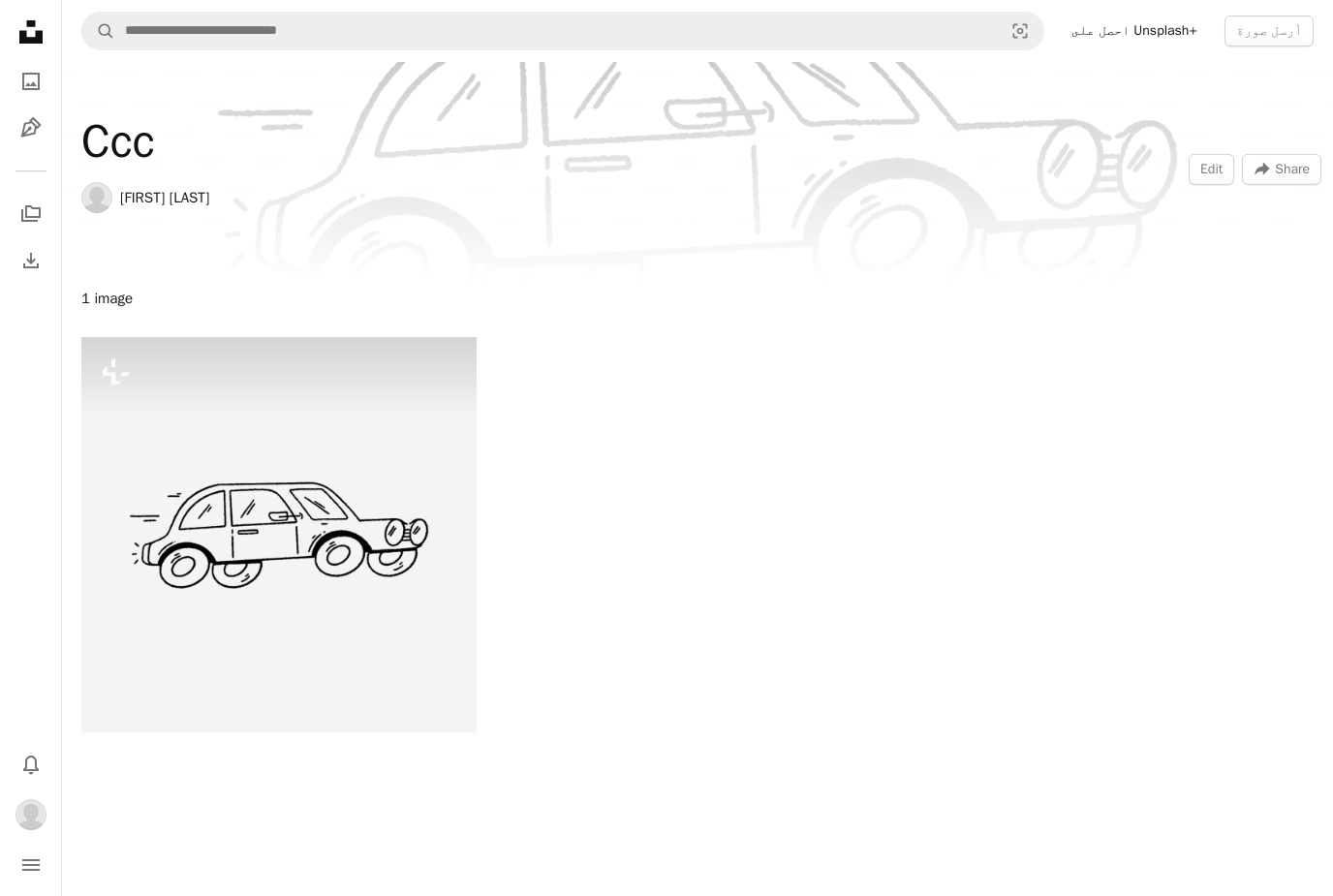 click on "An X shape Premium, ready to use images. Get unlimited access. A plus sign Members-only content added monthly A plus sign Unlimited royalty-free downloads A plus sign Illustrations  New A plus sign Enhanced legal protections yearly 66%  off monthly $12   $4 USD per month * Get  Unsplash+ * When paid annually, billed upfront  $48 Taxes where applicable. Renews automatically. Cancel anytime." at bounding box center [666, 1727] 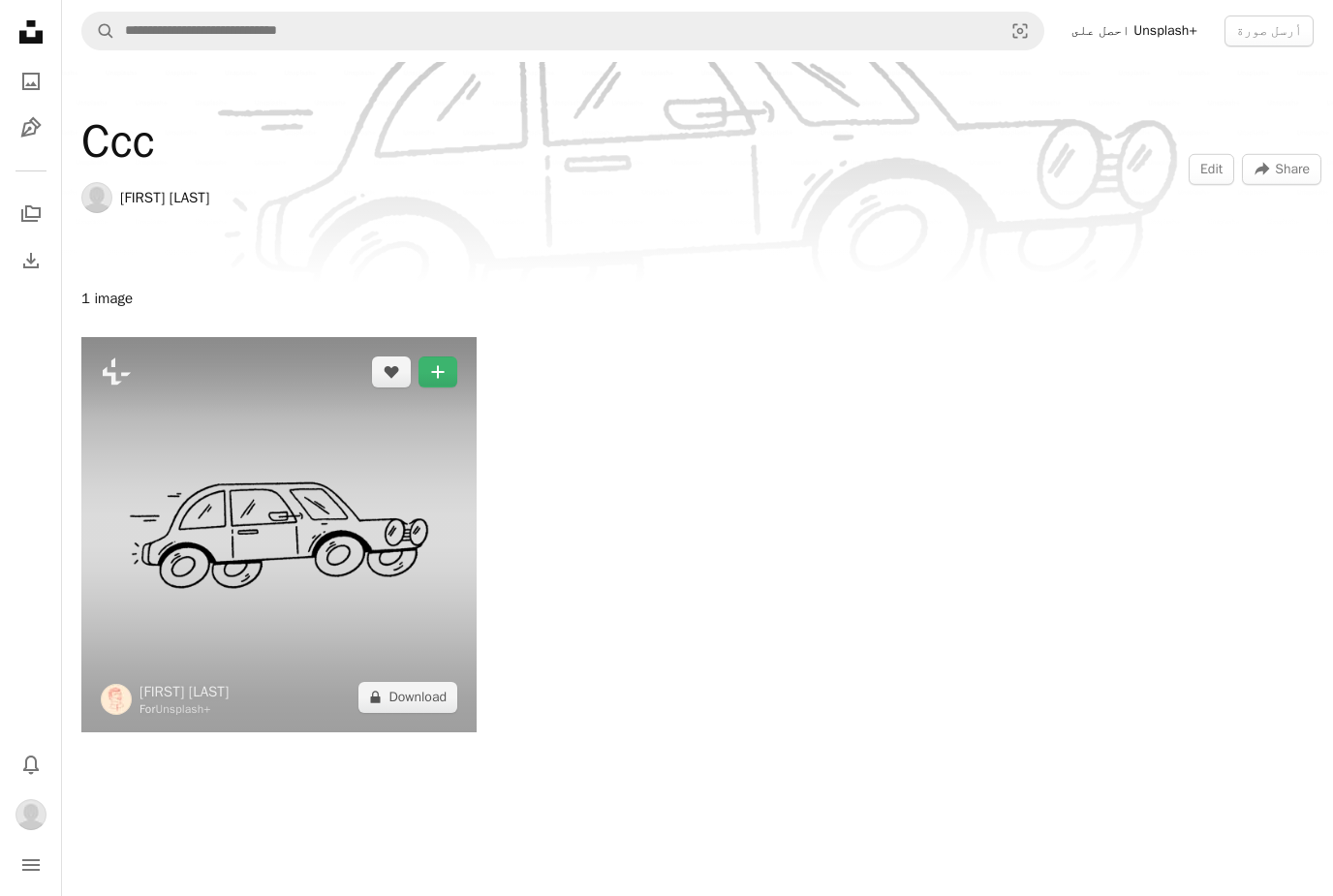 click at bounding box center (279, 535) 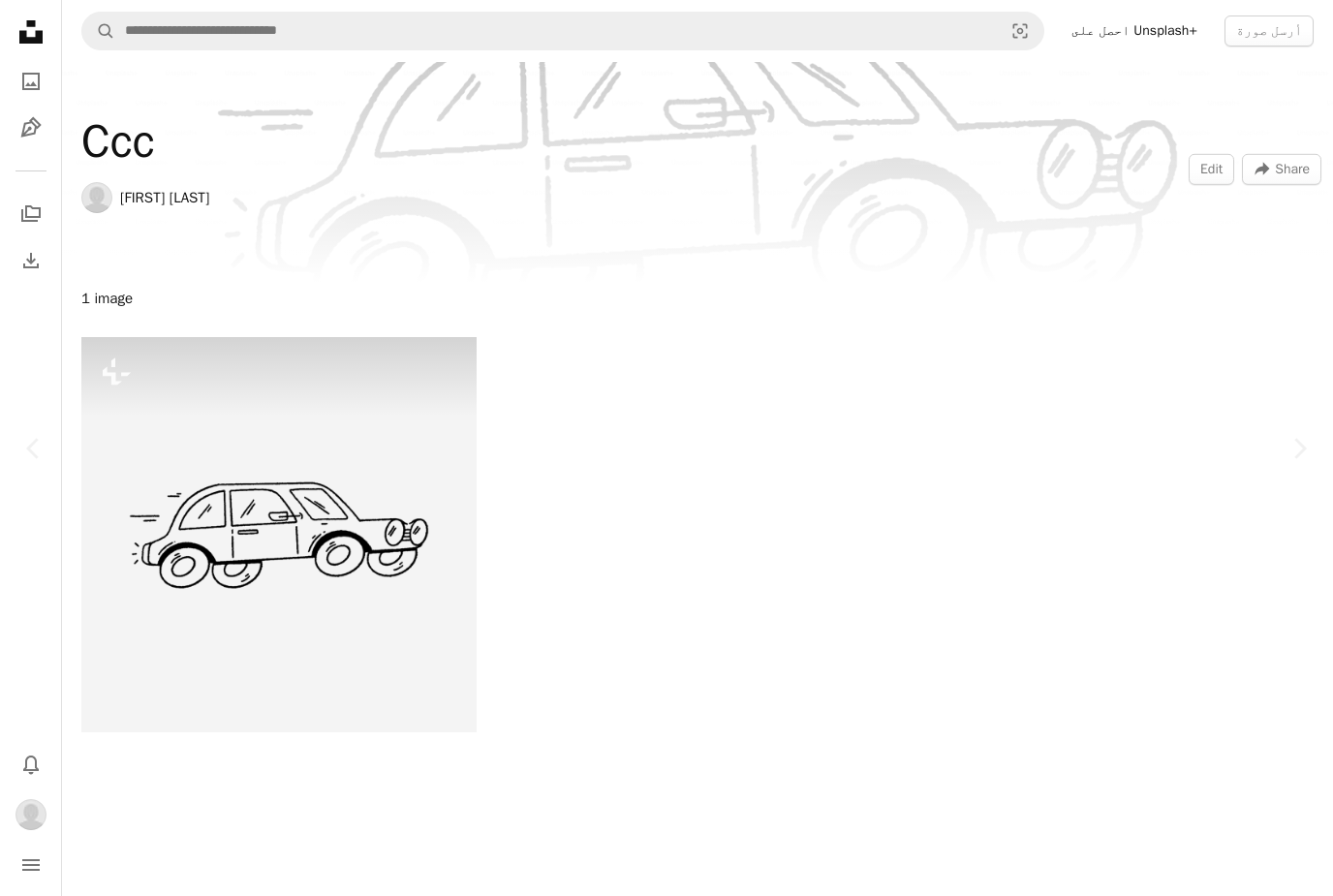 click at bounding box center (660, 1728) 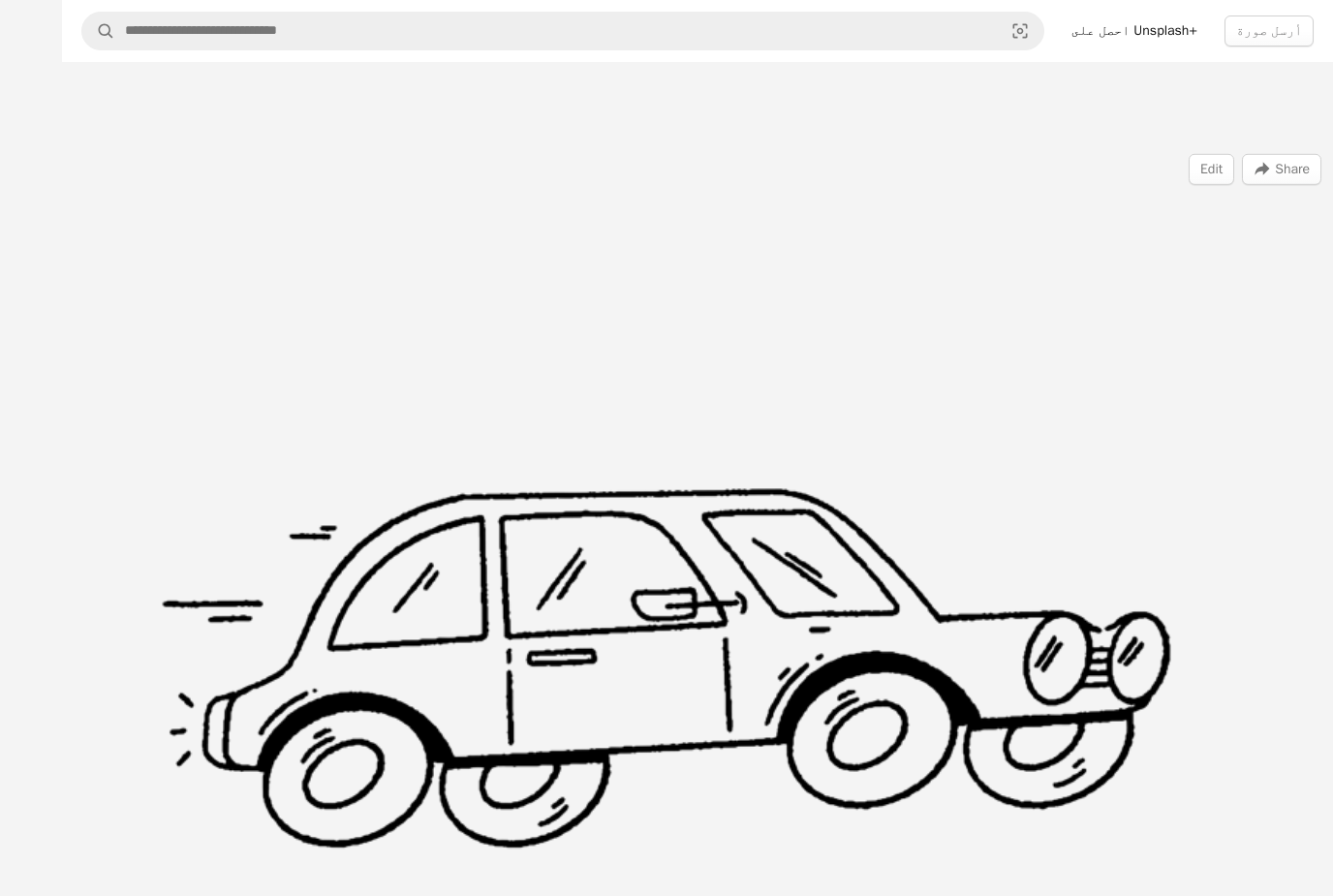 scroll, scrollTop: 188, scrollLeft: 0, axis: vertical 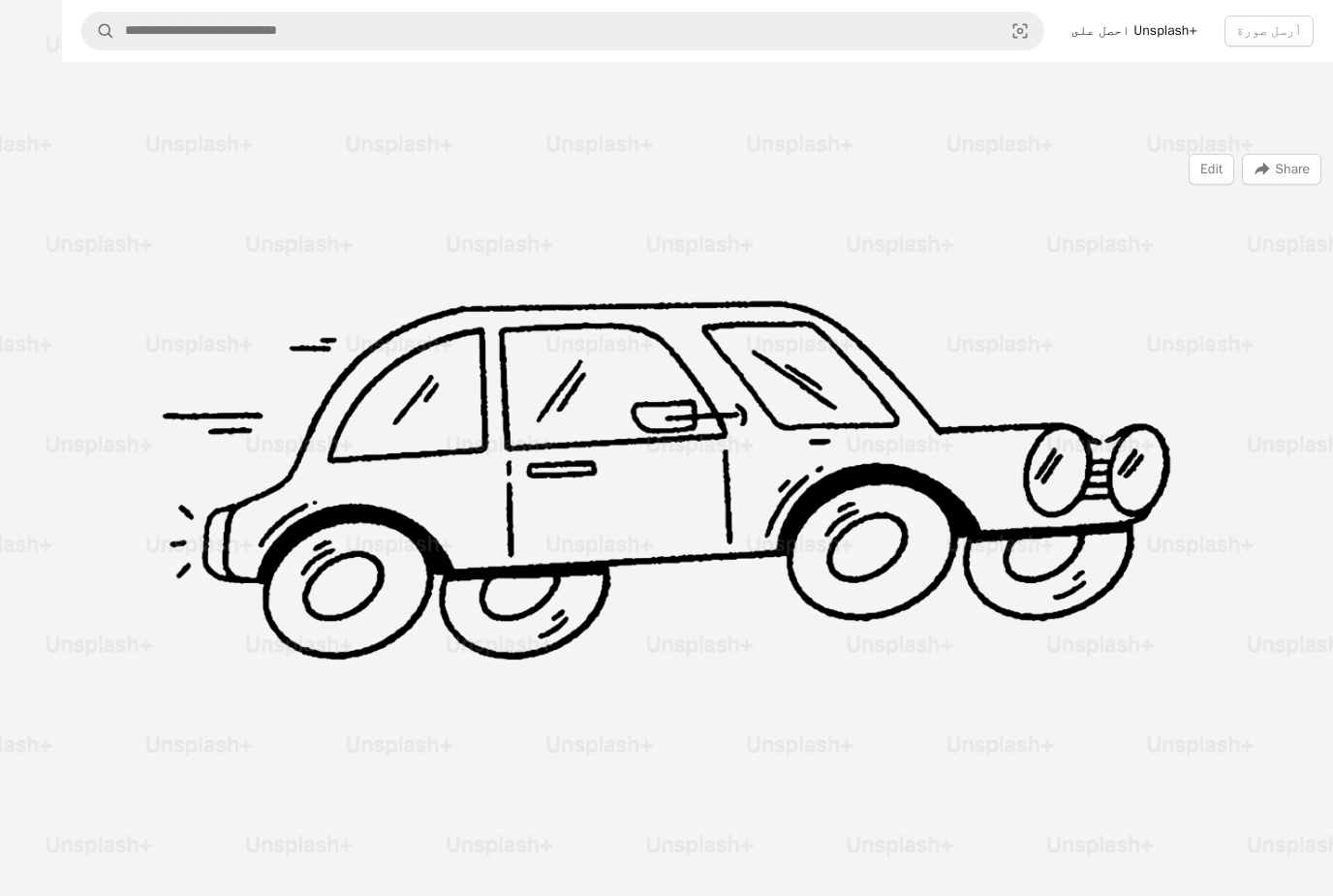 click at bounding box center [666, 479] 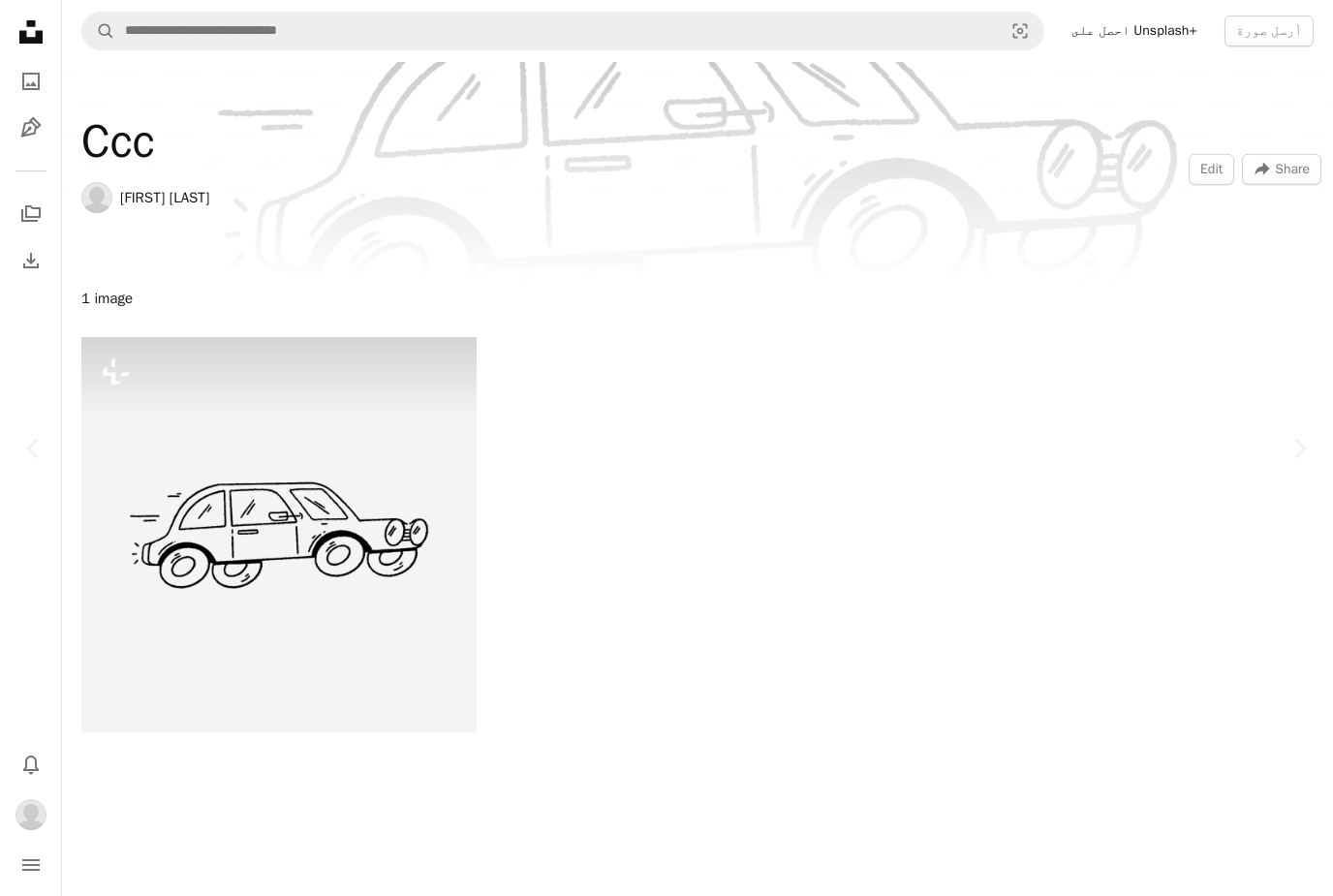 click at bounding box center [660, 1728] 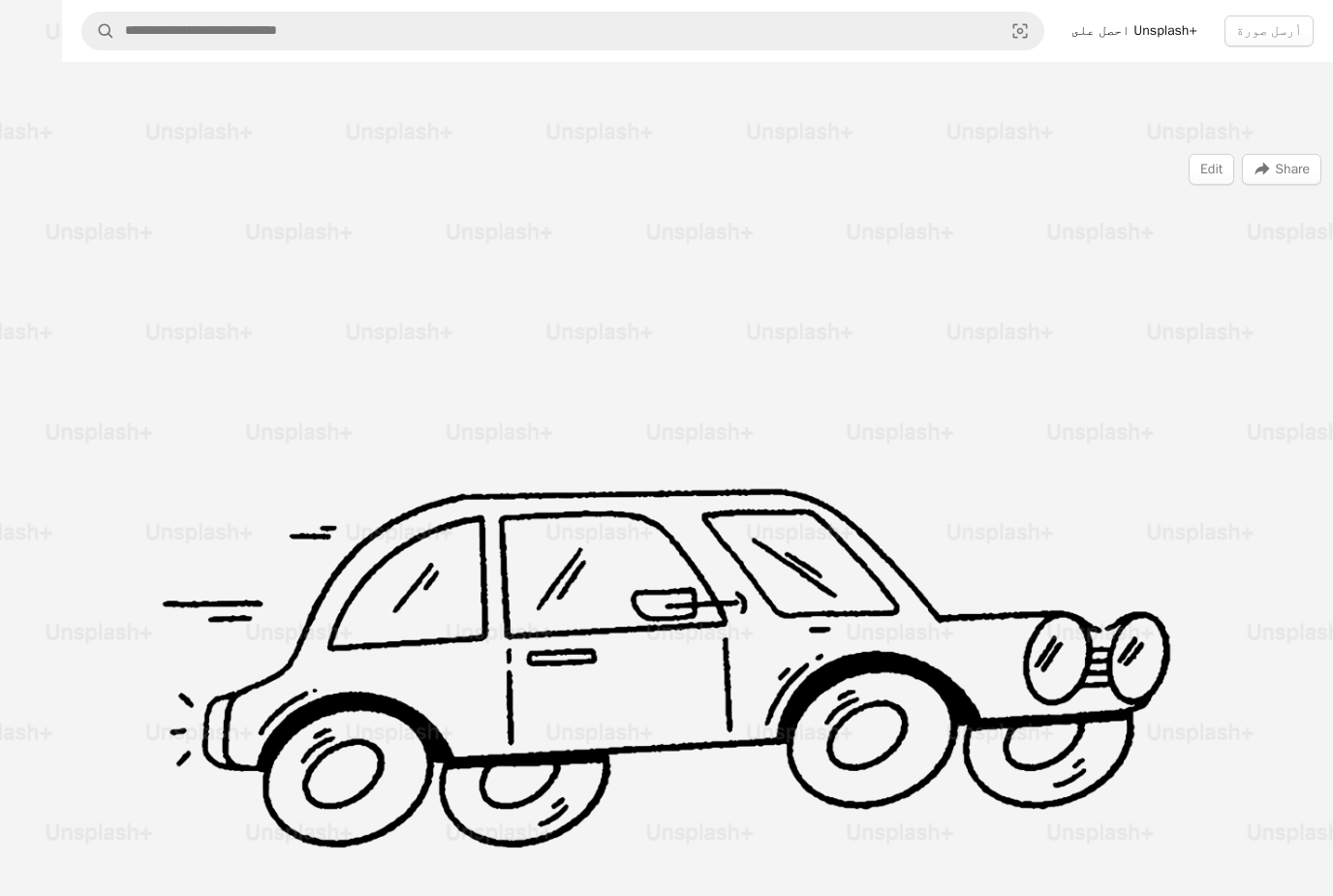 scroll, scrollTop: 188, scrollLeft: 0, axis: vertical 